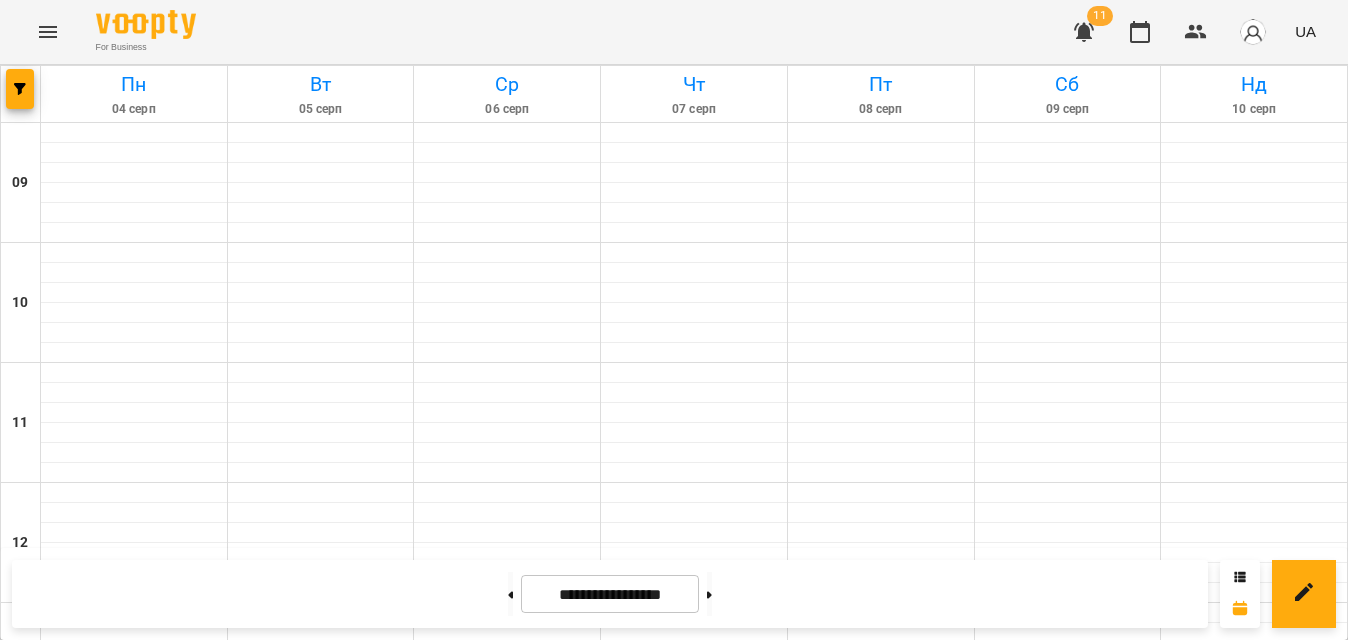 scroll, scrollTop: 0, scrollLeft: 0, axis: both 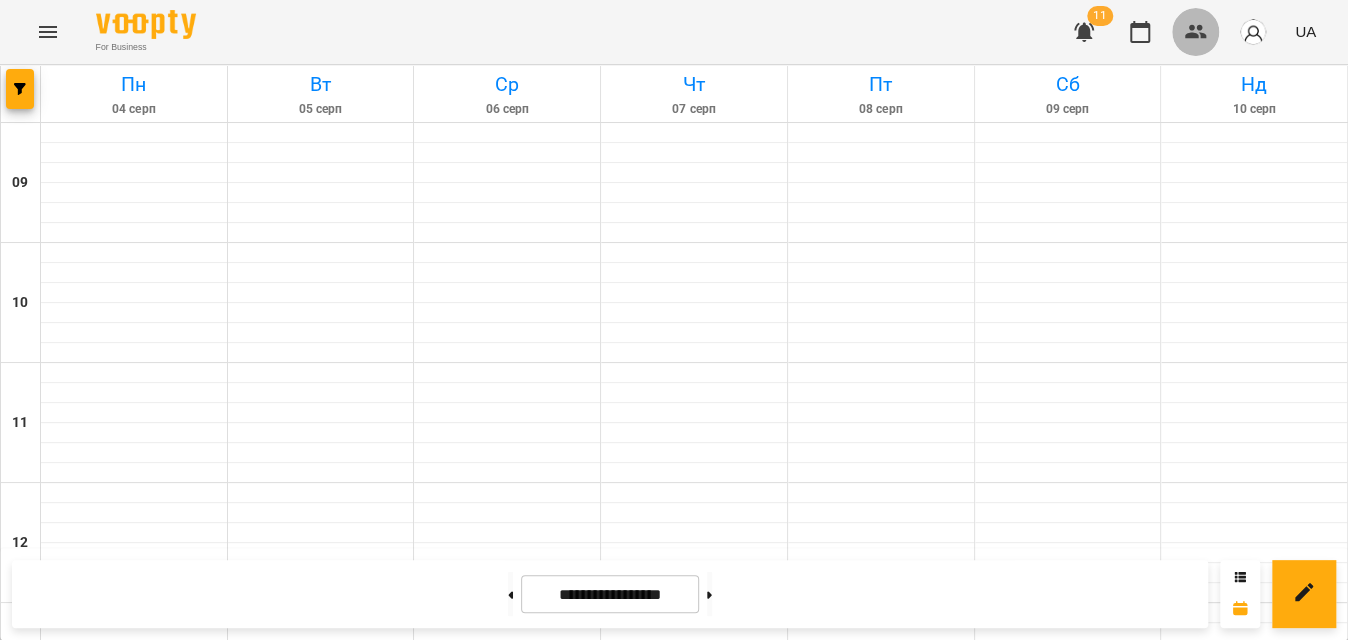 click 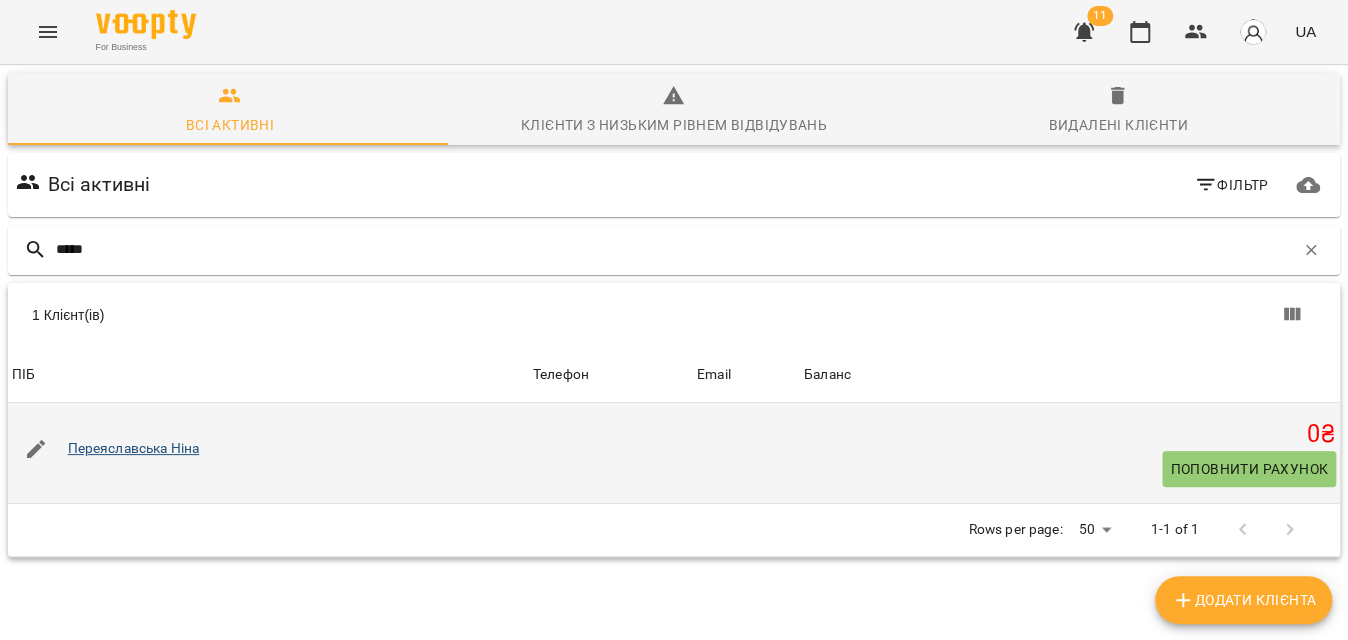 type on "*****" 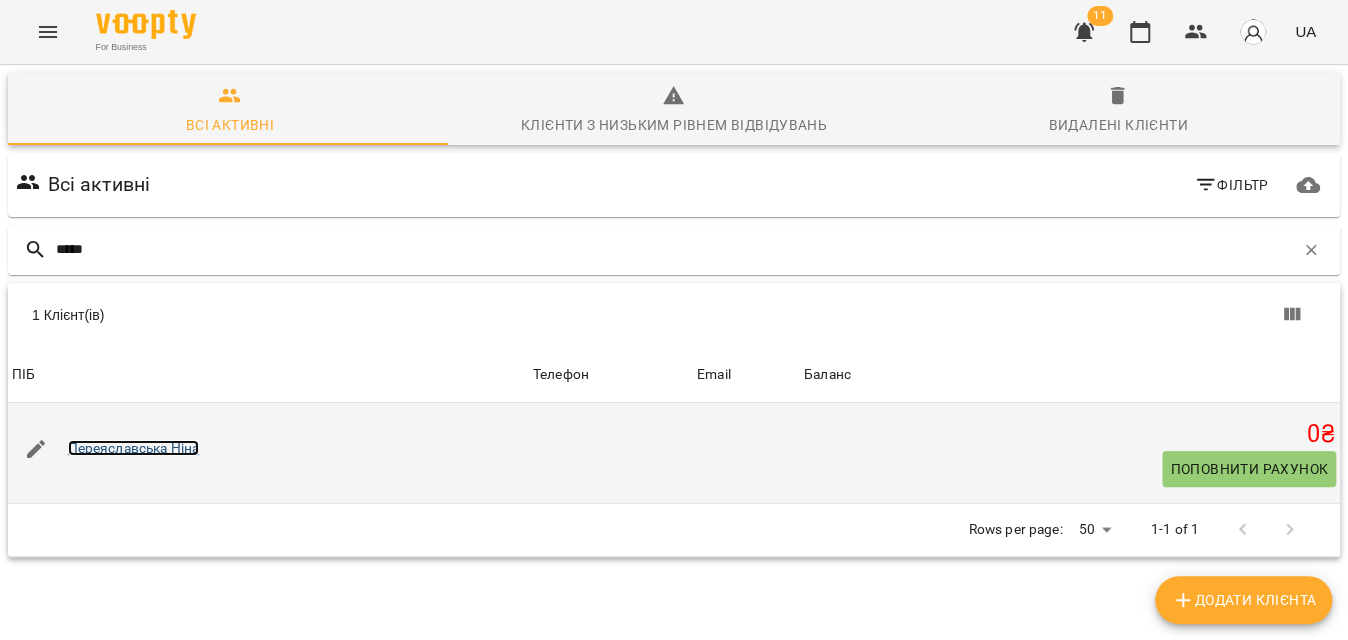 click on "Переяславська Ніна" at bounding box center (134, 448) 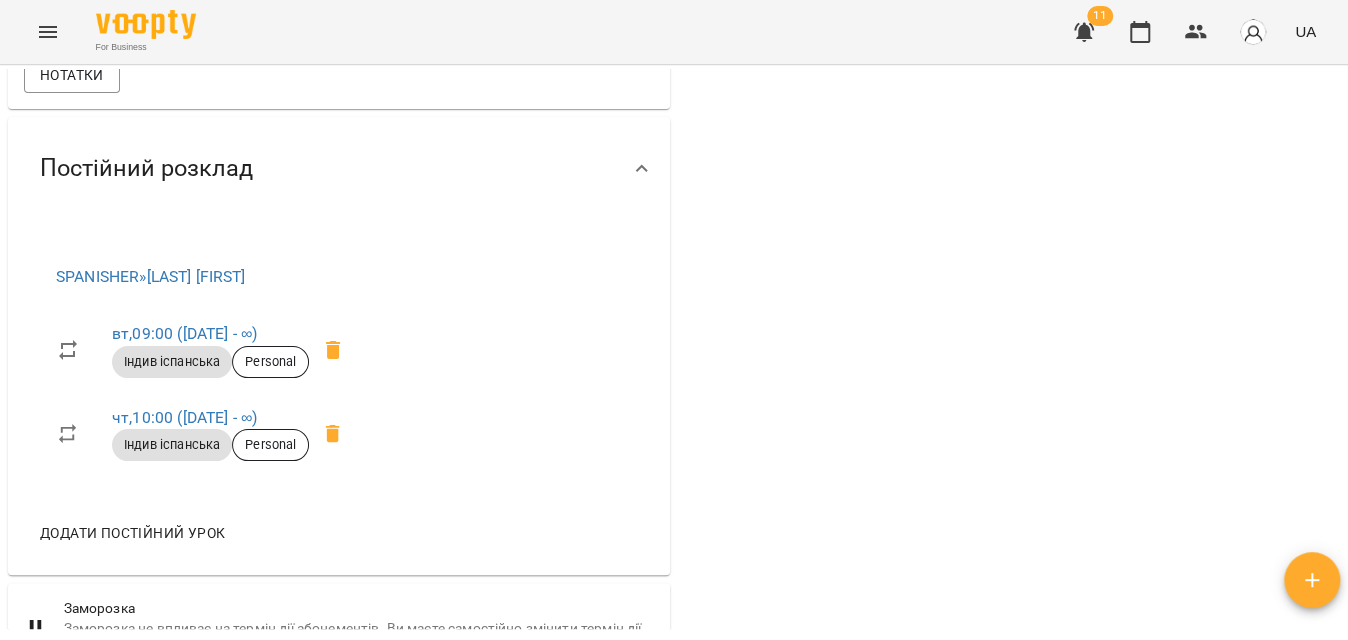 scroll, scrollTop: 363, scrollLeft: 0, axis: vertical 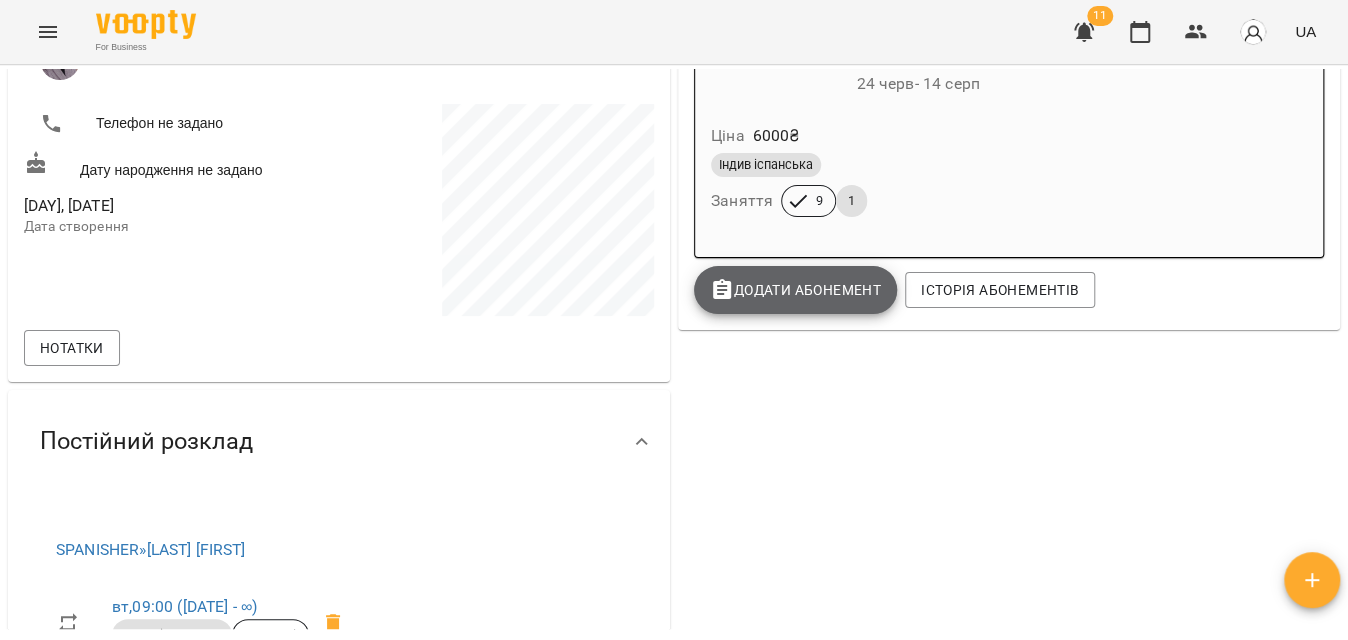 click on "Додати Абонемент" at bounding box center [795, 290] 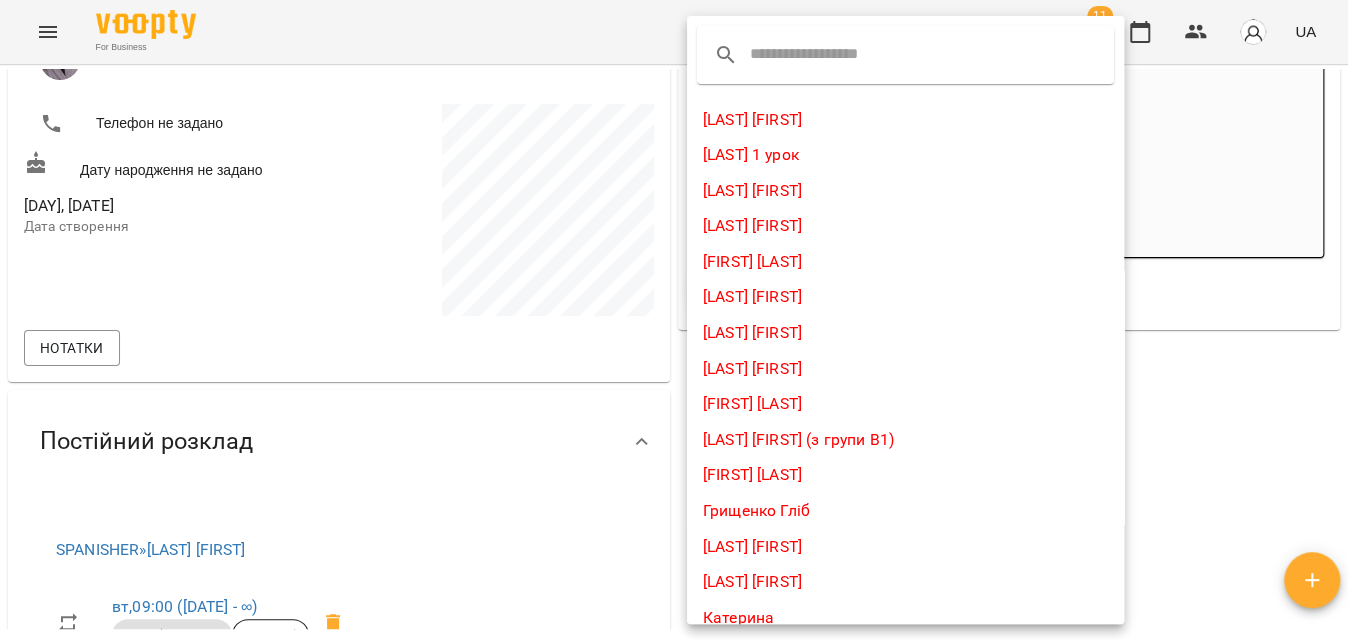click at bounding box center [829, 55] 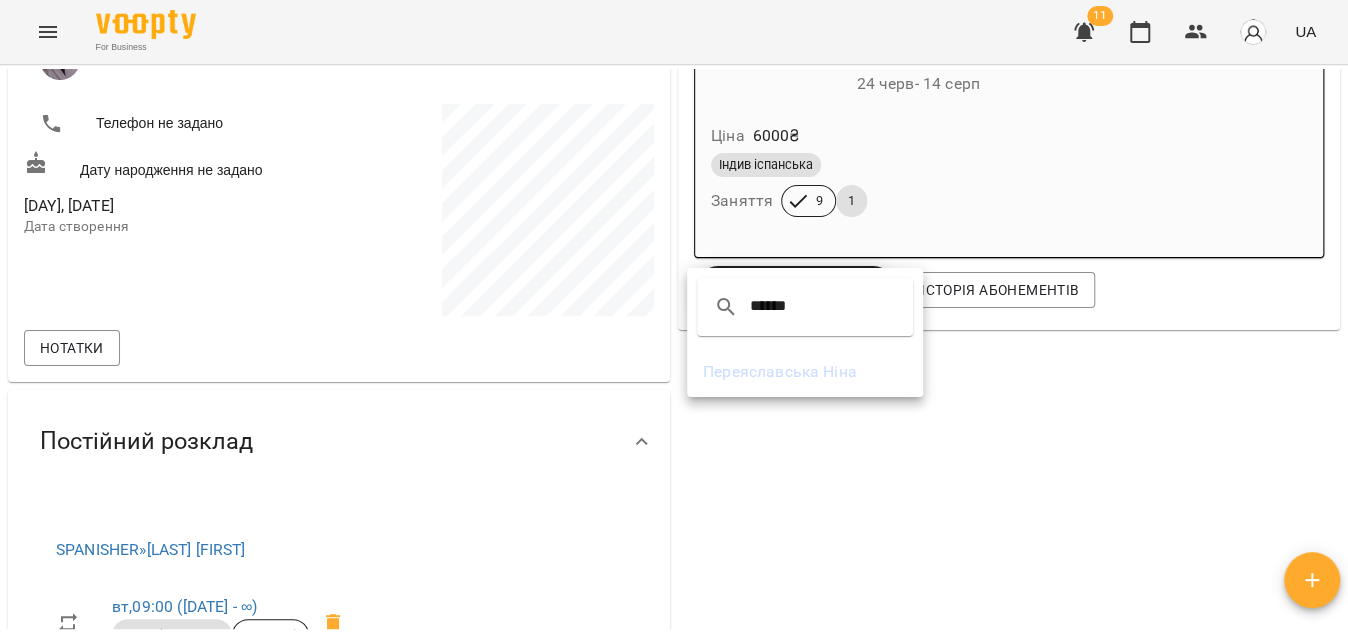 type on "******" 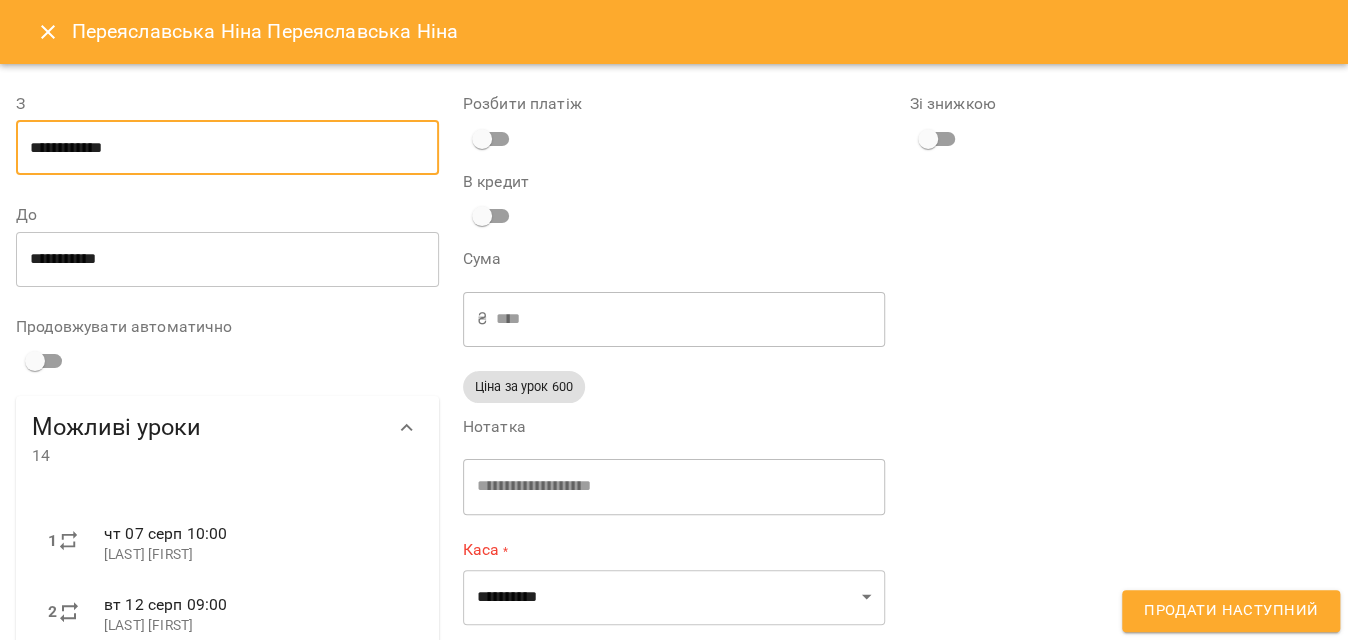 click on "**********" at bounding box center (227, 148) 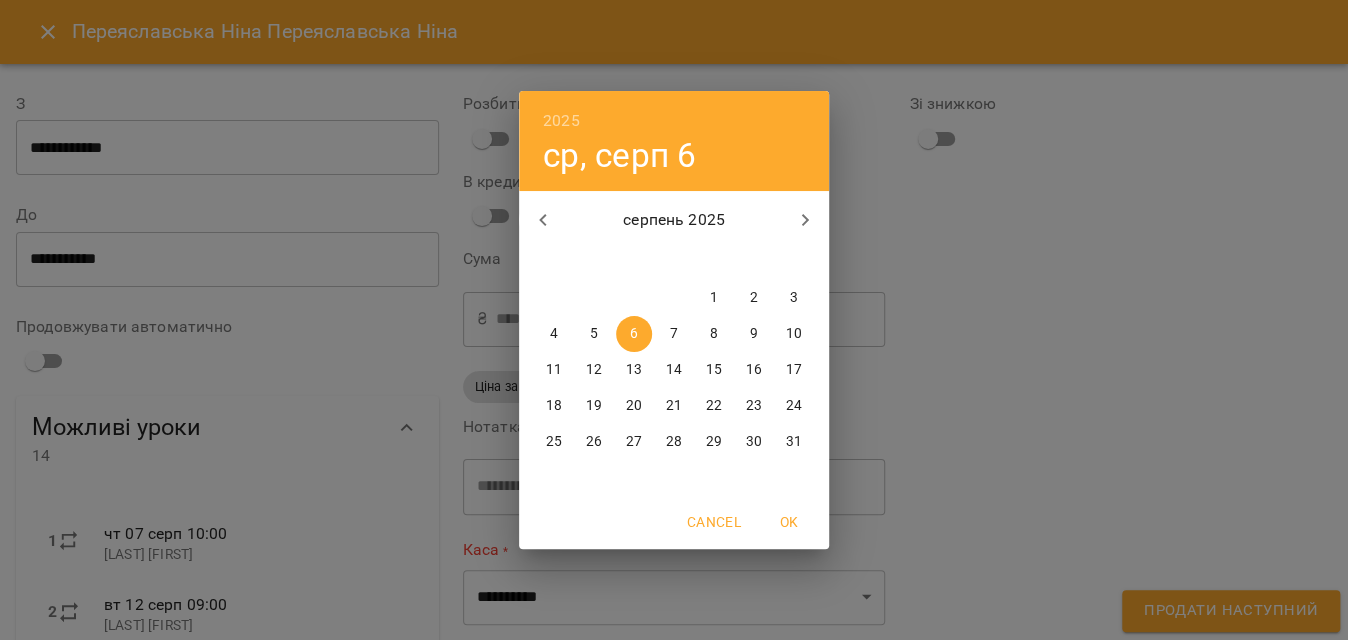 click on "11" at bounding box center [554, 370] 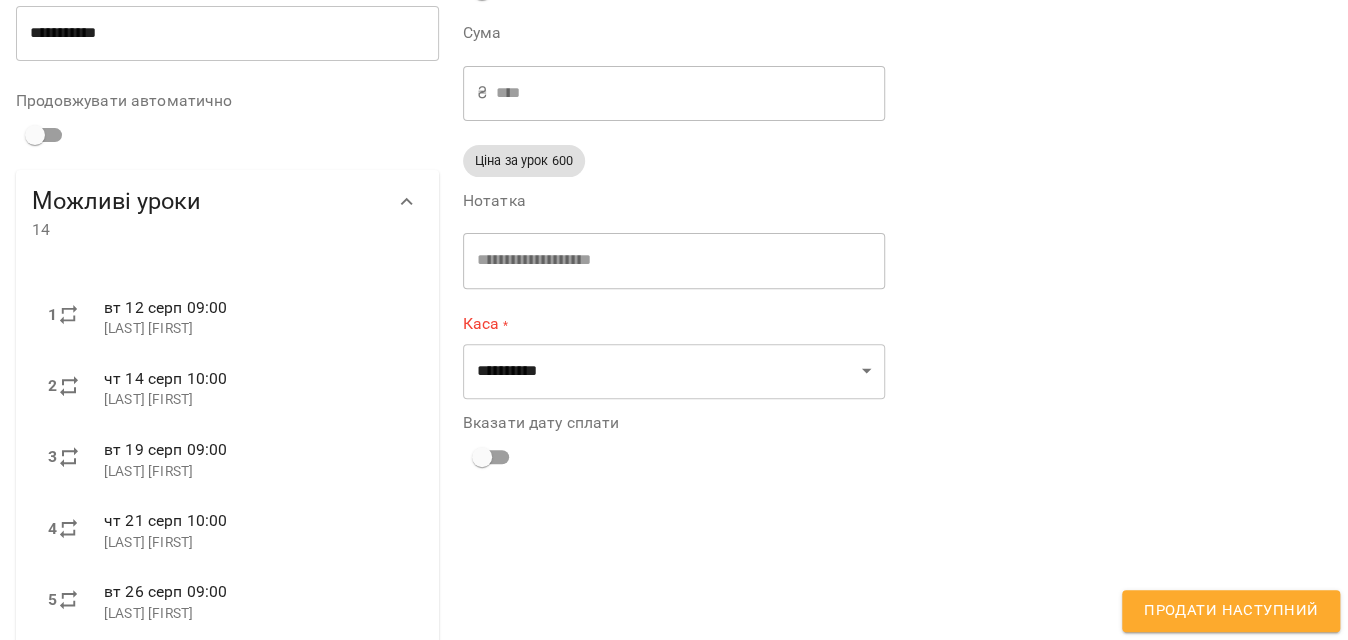 scroll, scrollTop: 272, scrollLeft: 0, axis: vertical 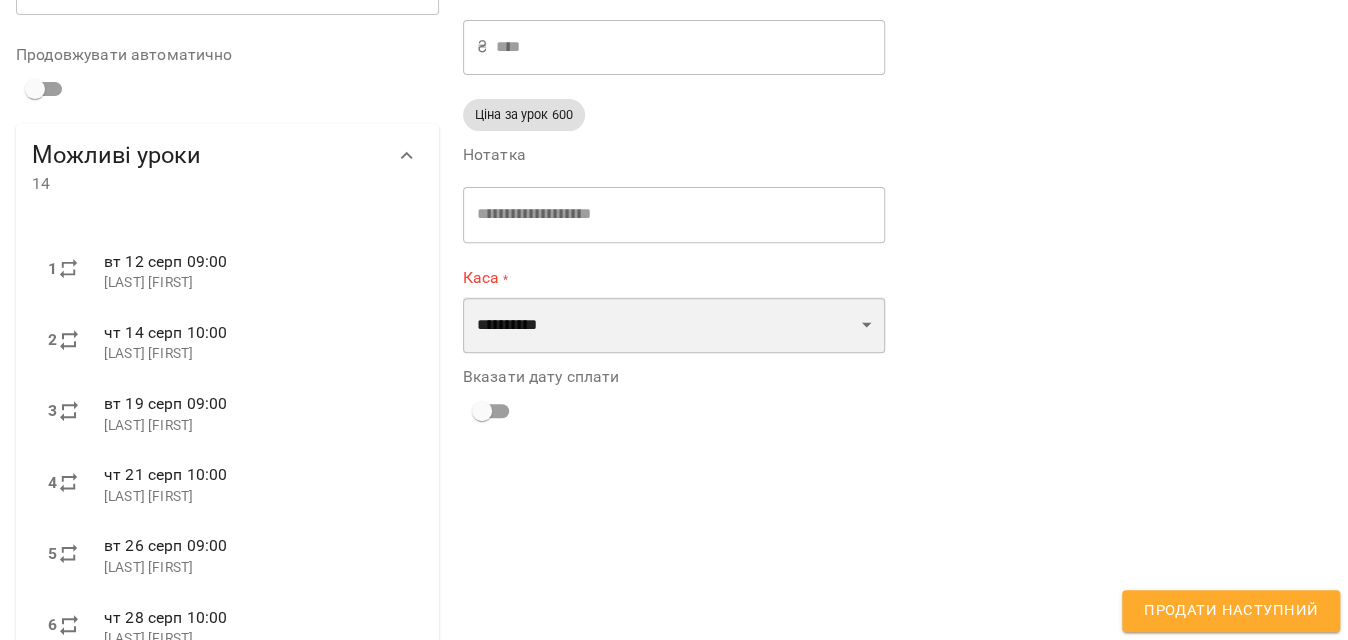 click on "**********" at bounding box center (674, 325) 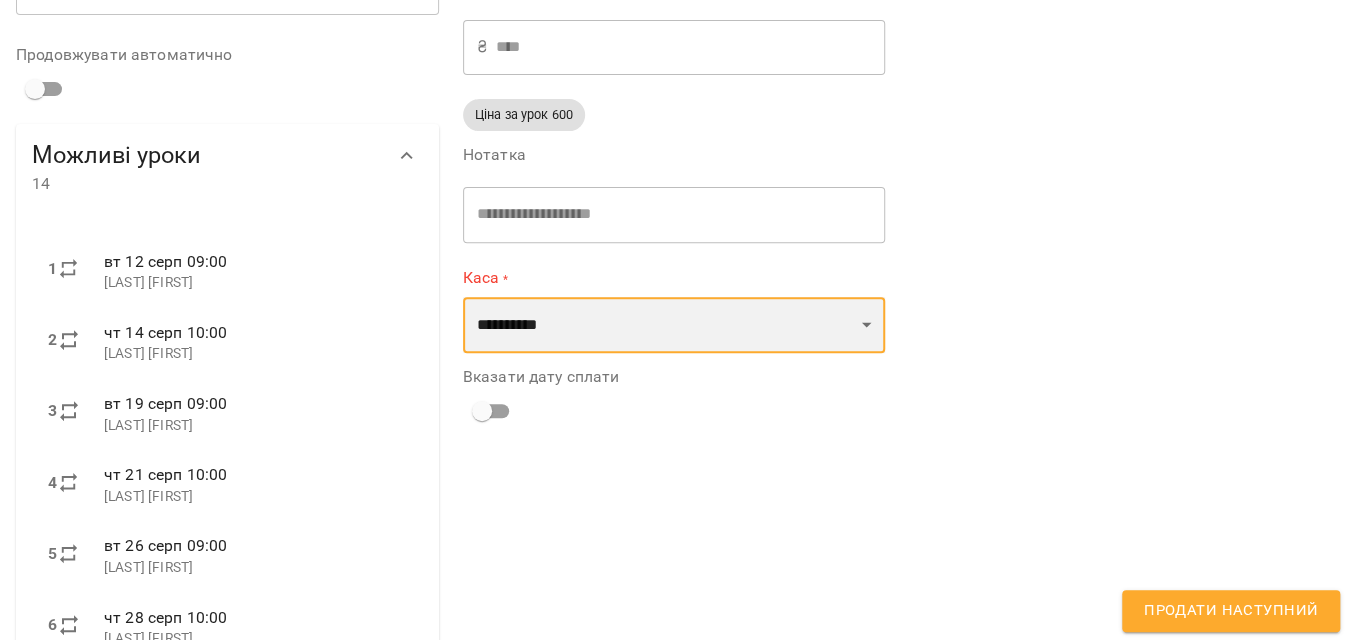 click on "**********" at bounding box center [674, 325] 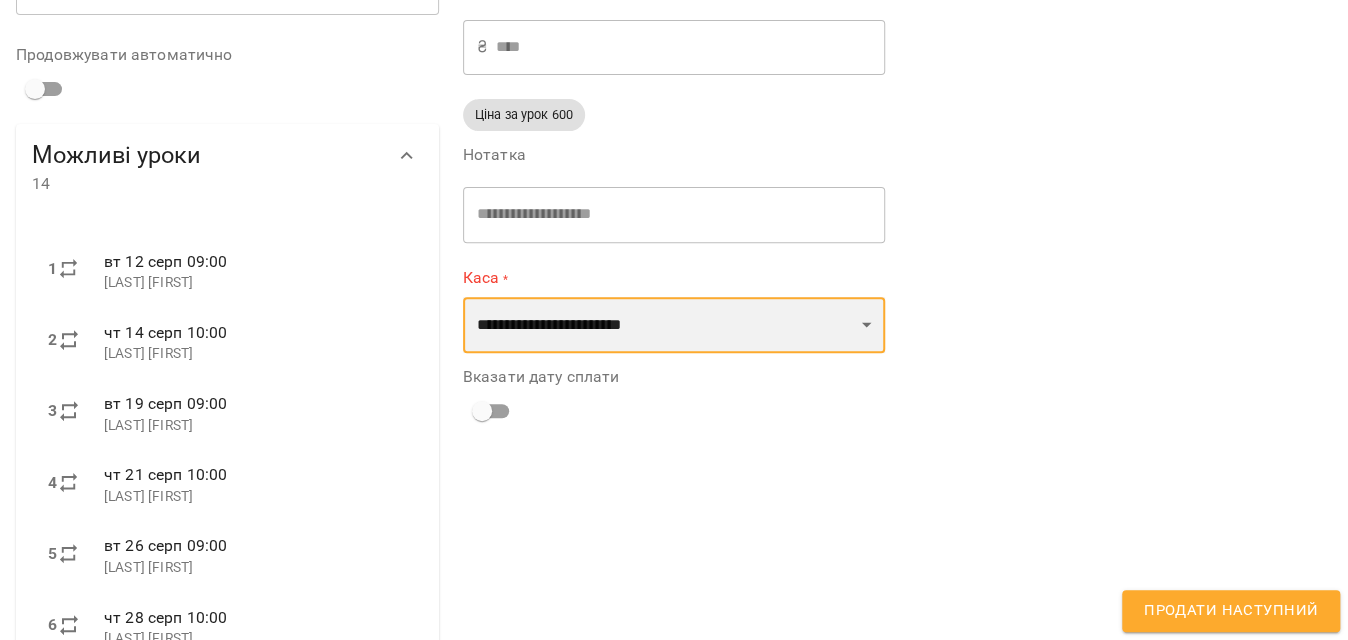 click on "**********" at bounding box center (674, 325) 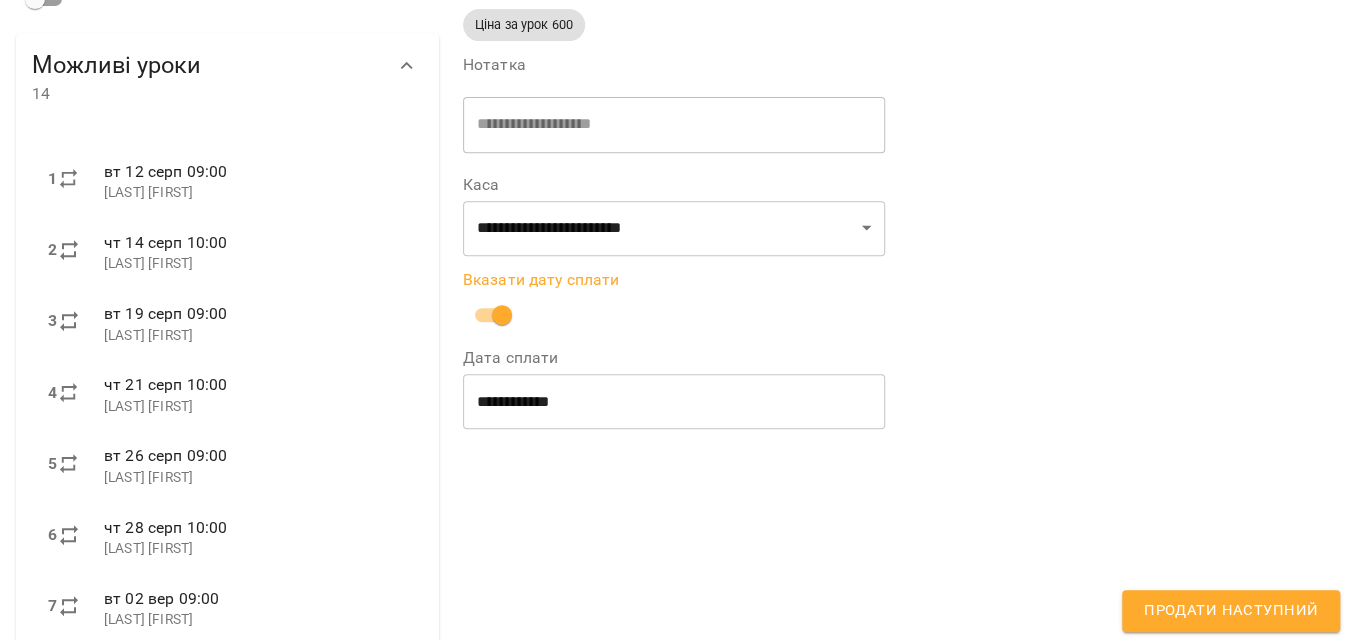 scroll, scrollTop: 363, scrollLeft: 0, axis: vertical 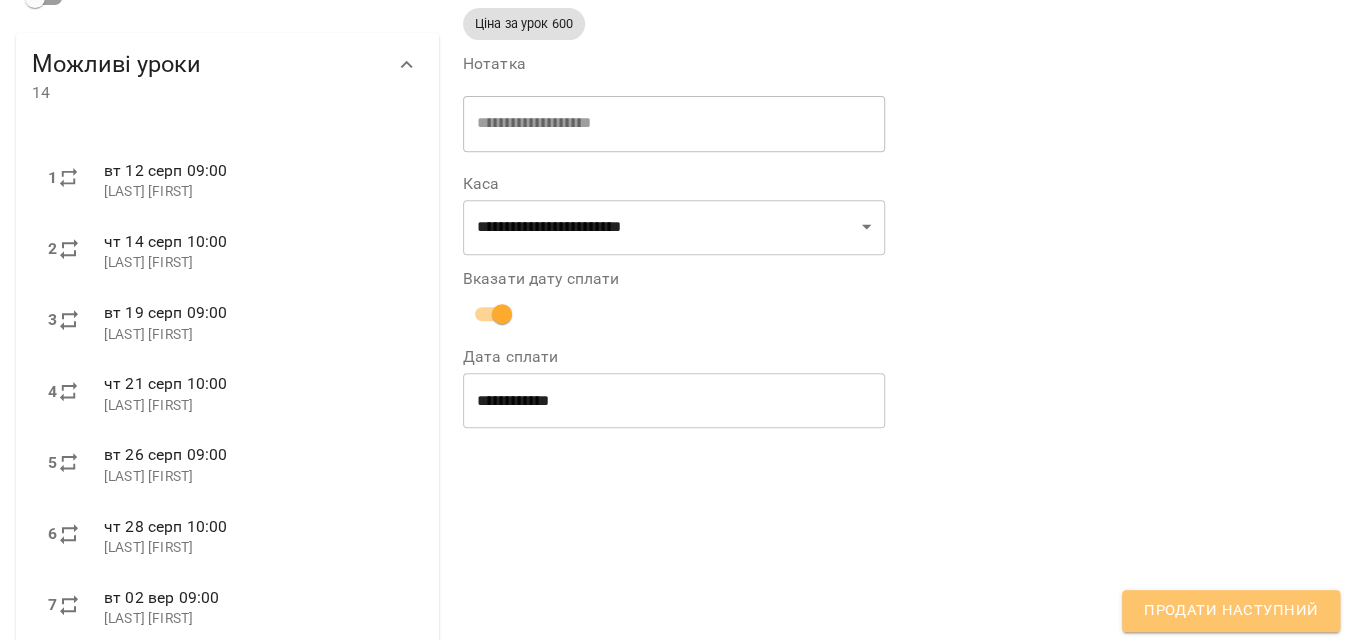 click on "Продати наступний" at bounding box center [1231, 611] 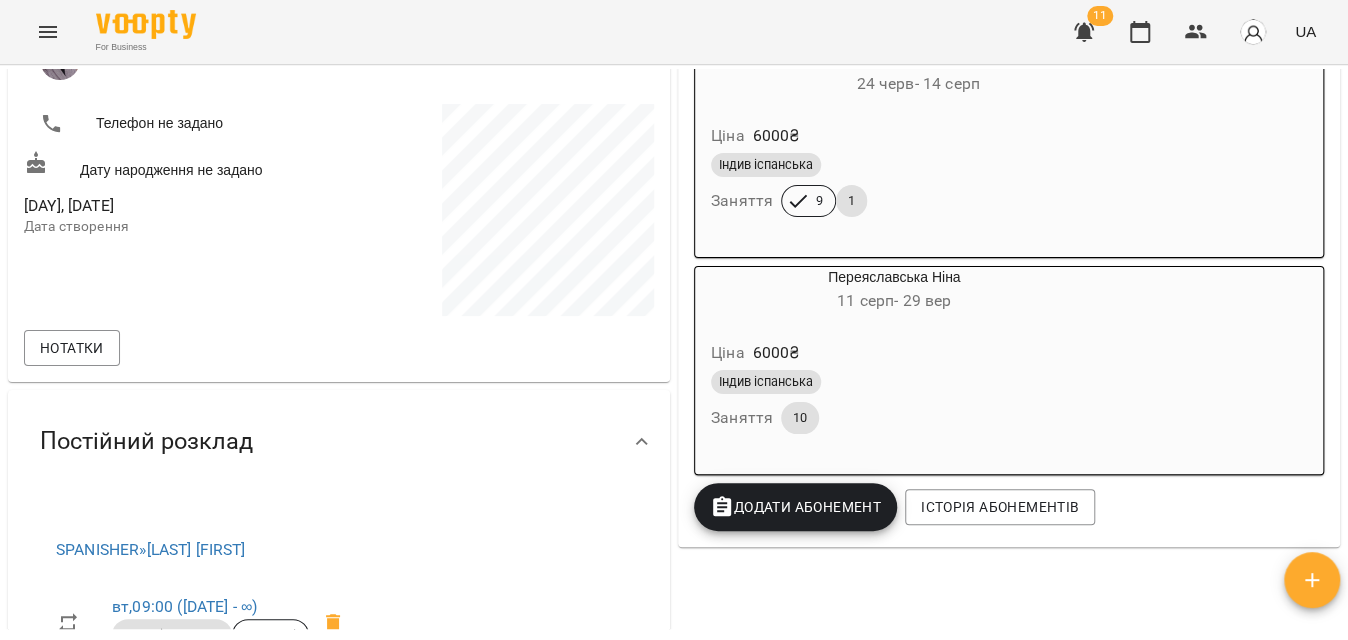 click 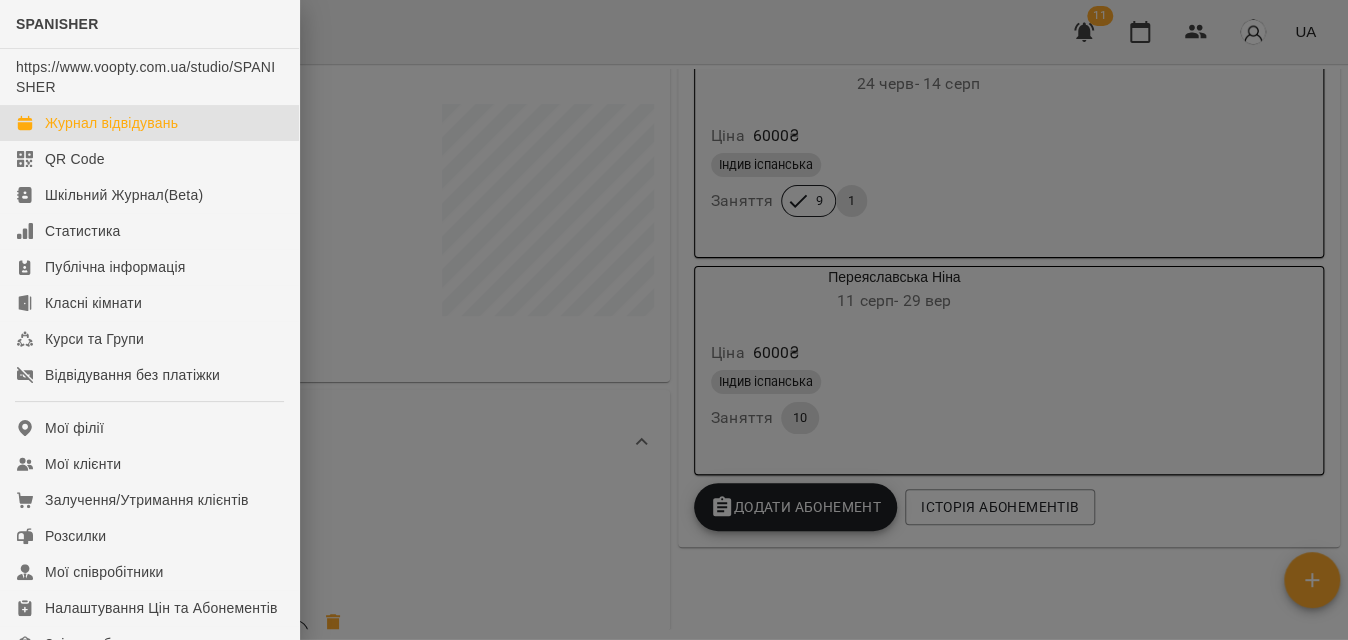 click on "Журнал відвідувань" at bounding box center (111, 123) 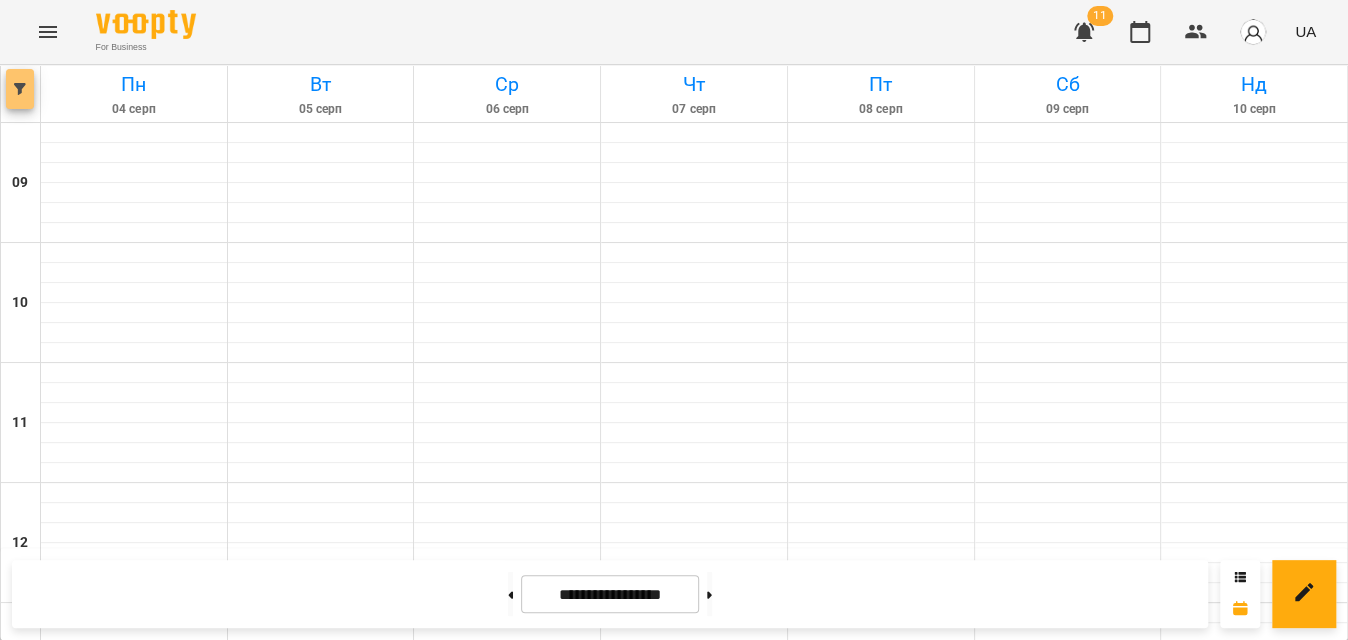 click 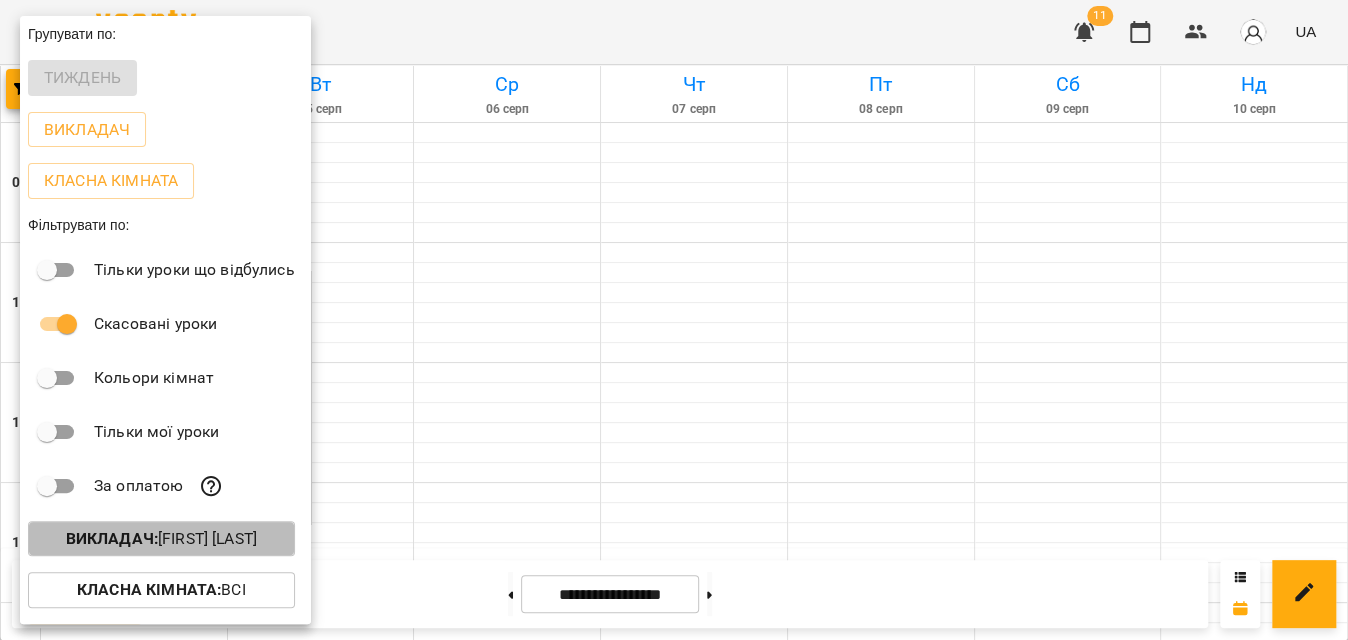 click on "Викладач : [FIRST] [LAST]" at bounding box center (161, 539) 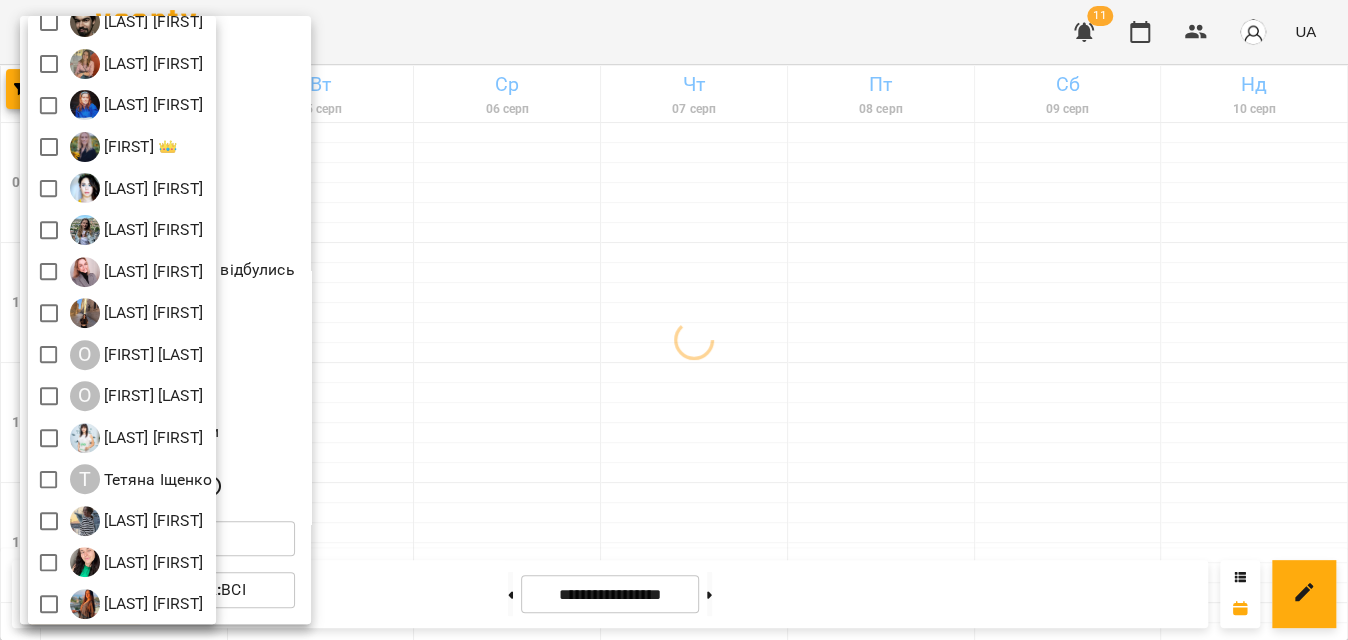scroll, scrollTop: 269, scrollLeft: 0, axis: vertical 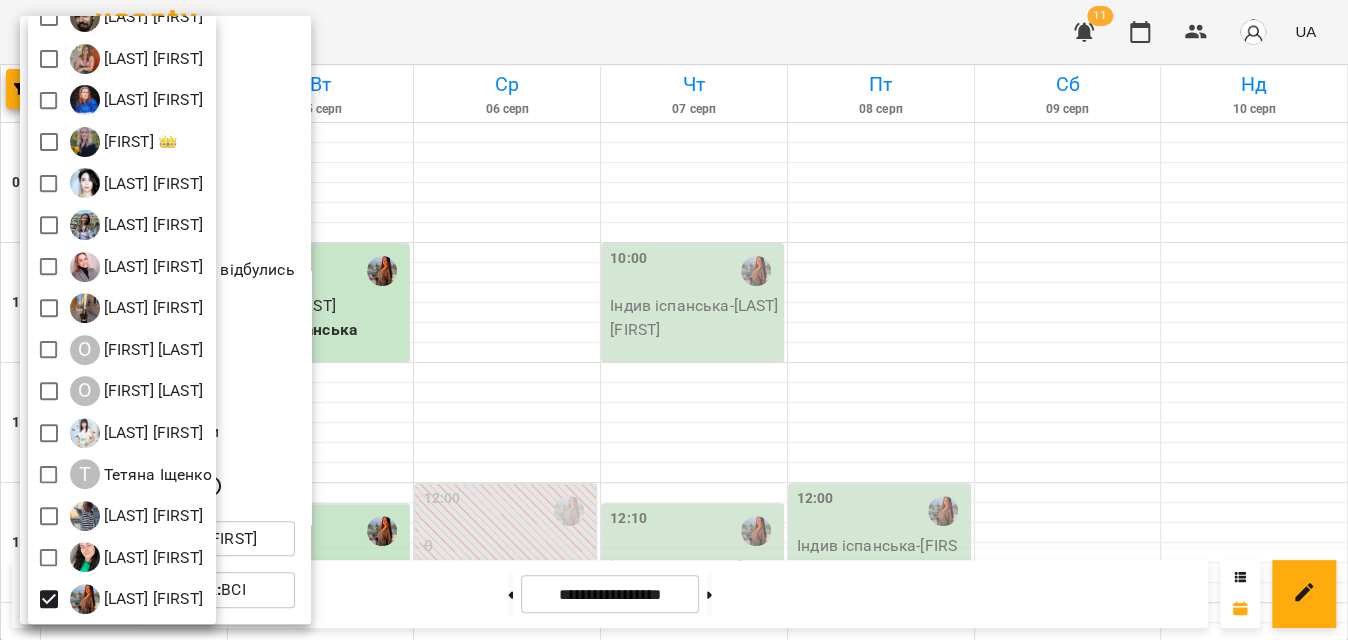 click at bounding box center (674, 320) 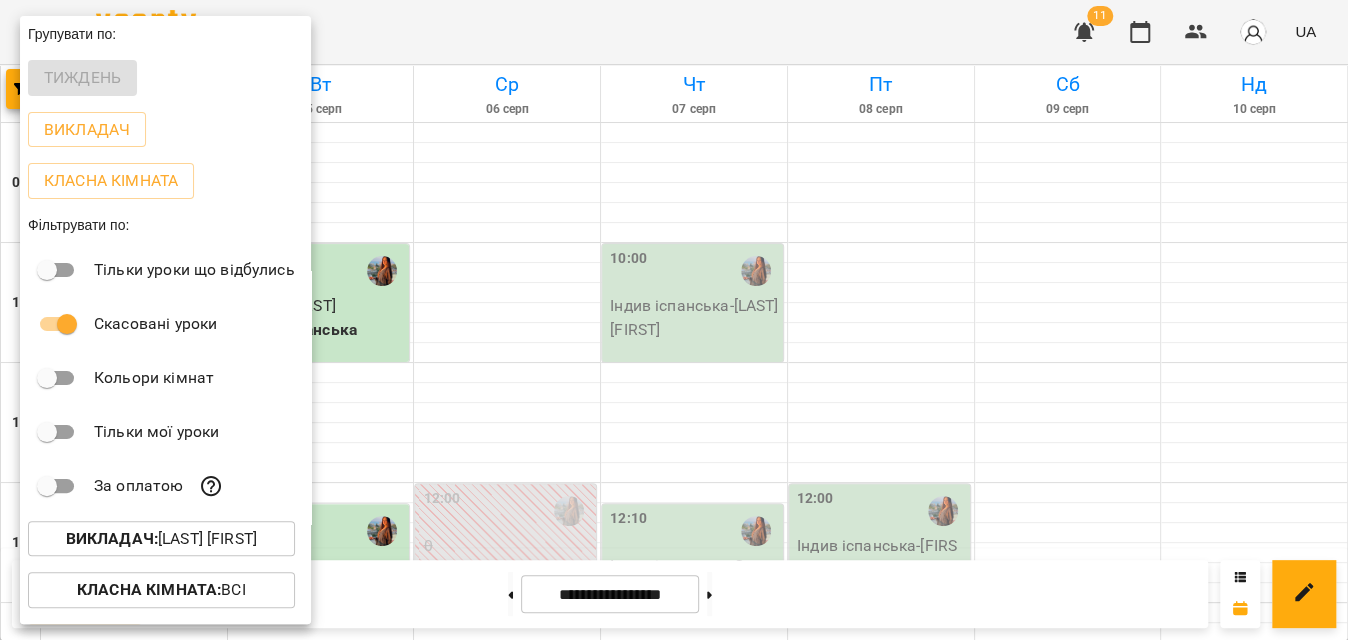 click at bounding box center [674, 320] 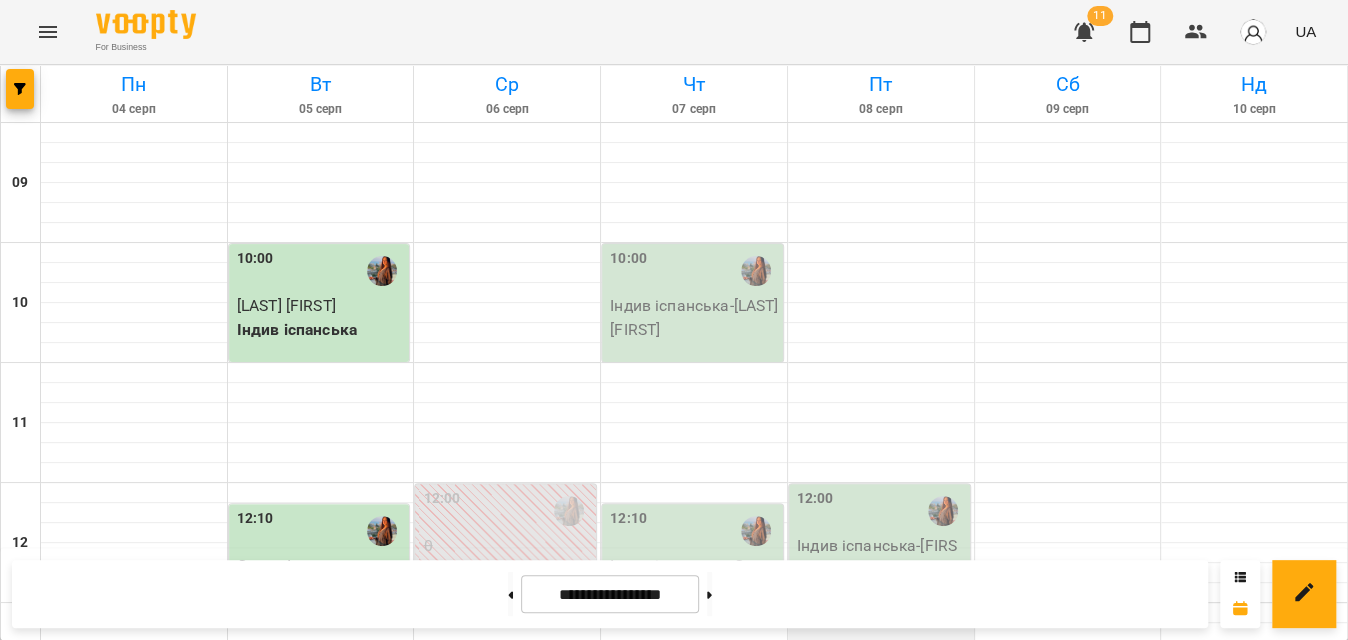 scroll, scrollTop: 545, scrollLeft: 0, axis: vertical 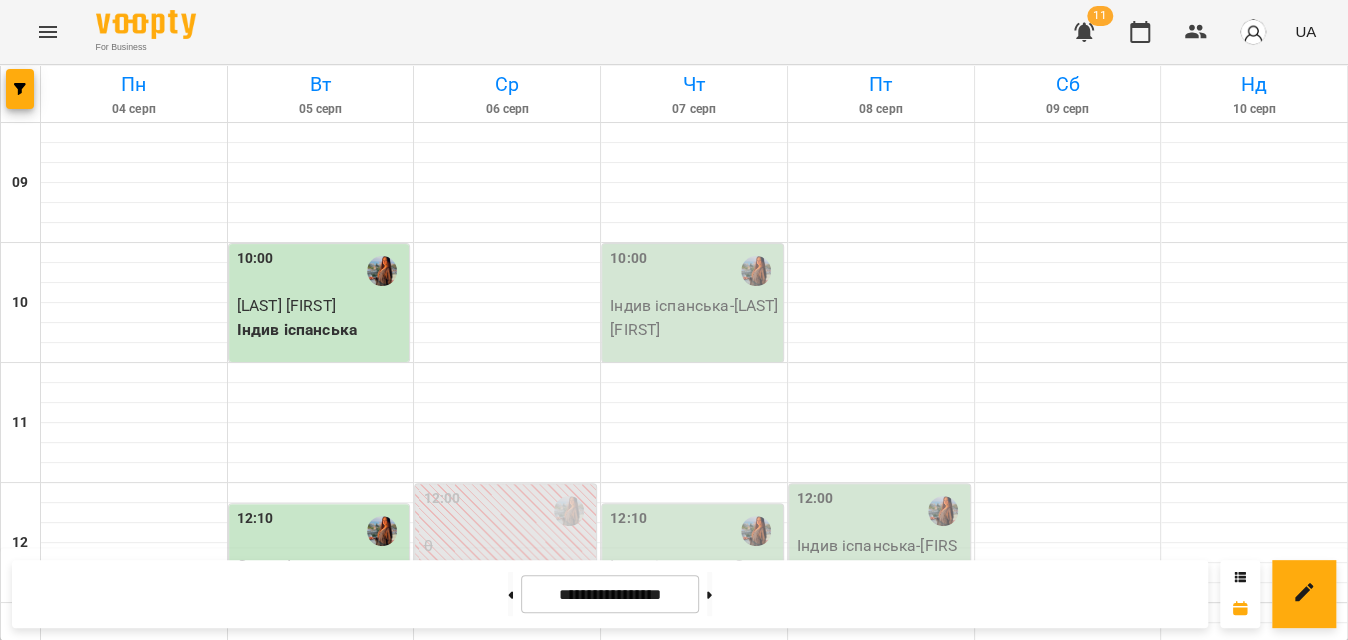 click on "Індивідуально іспанська - [NAME]" at bounding box center [694, 797] 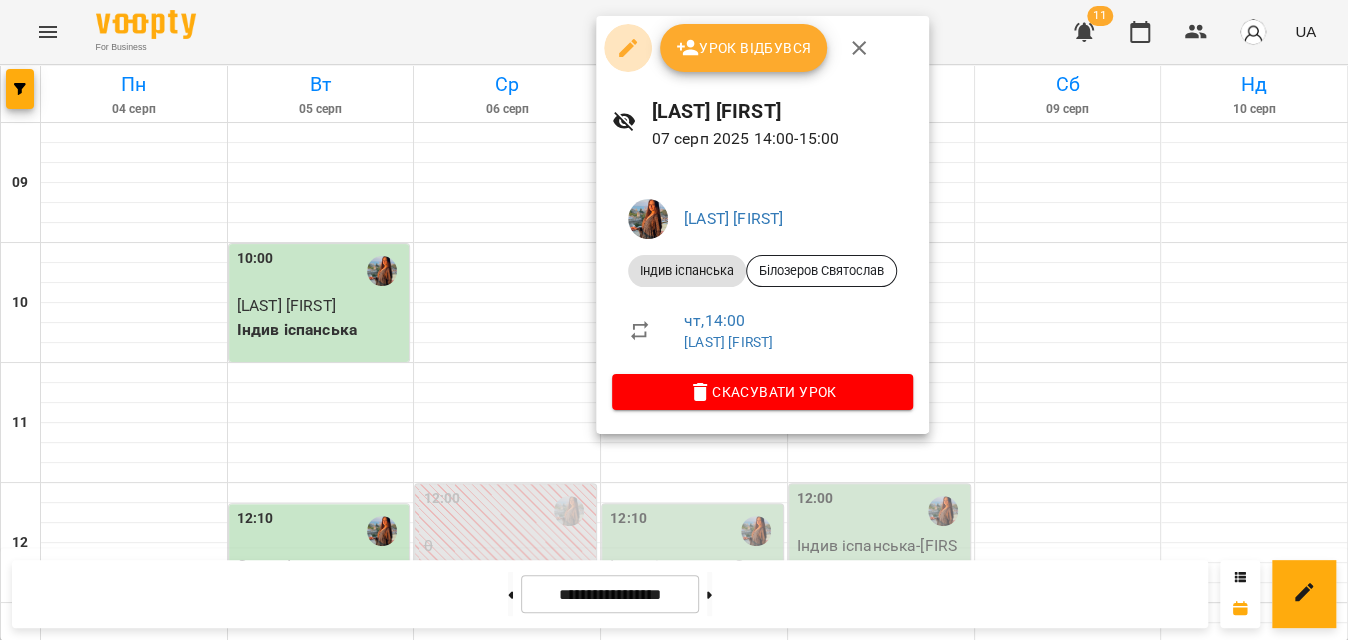 click at bounding box center (628, 48) 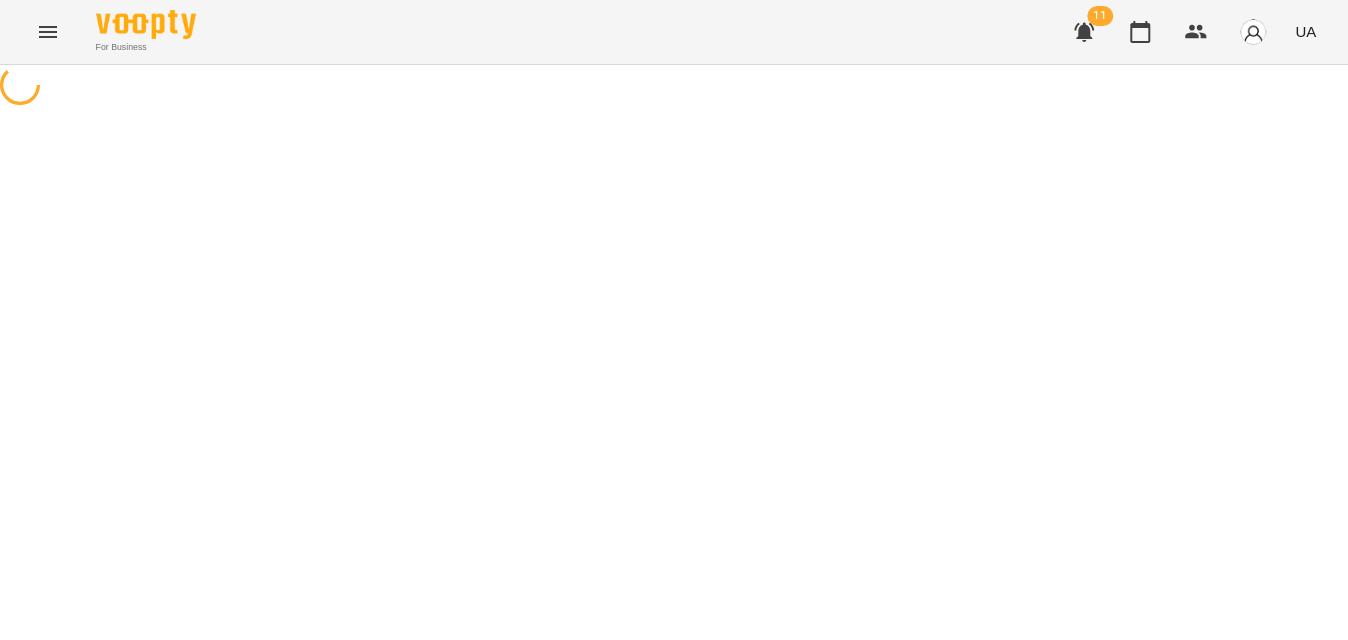 select on "**********" 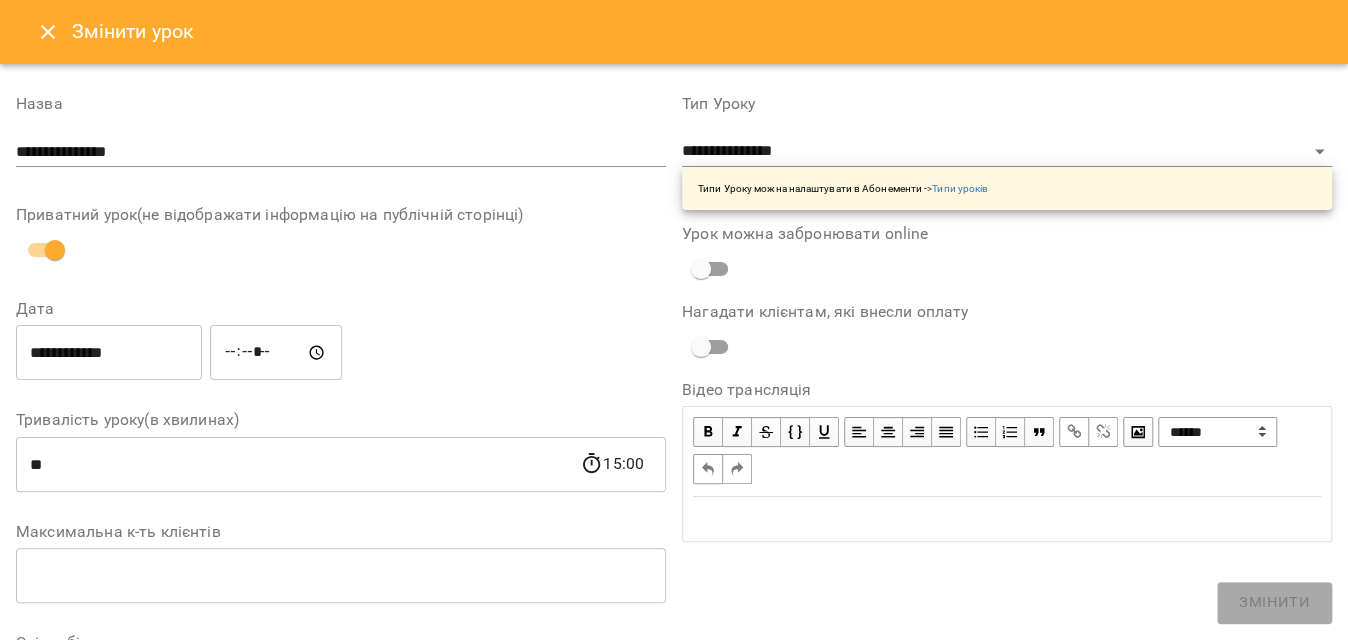 click on "**********" at bounding box center (109, 353) 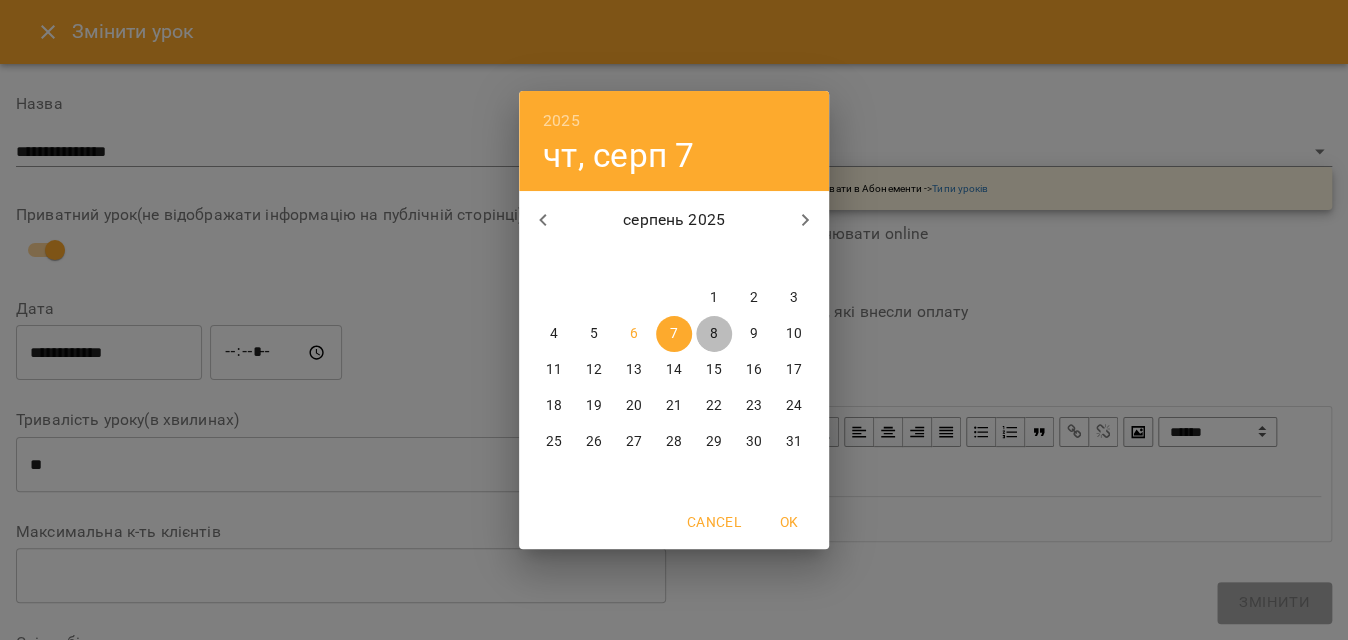 click on "8" at bounding box center (714, 334) 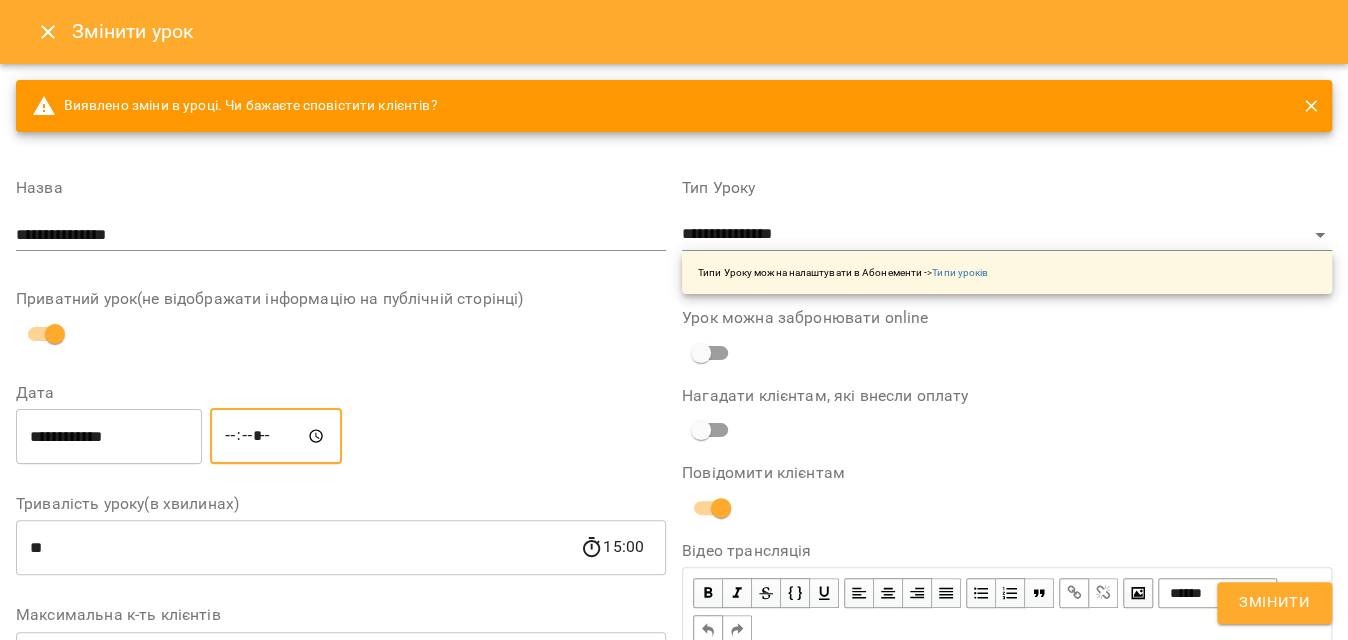 click on "*****" at bounding box center [276, 436] 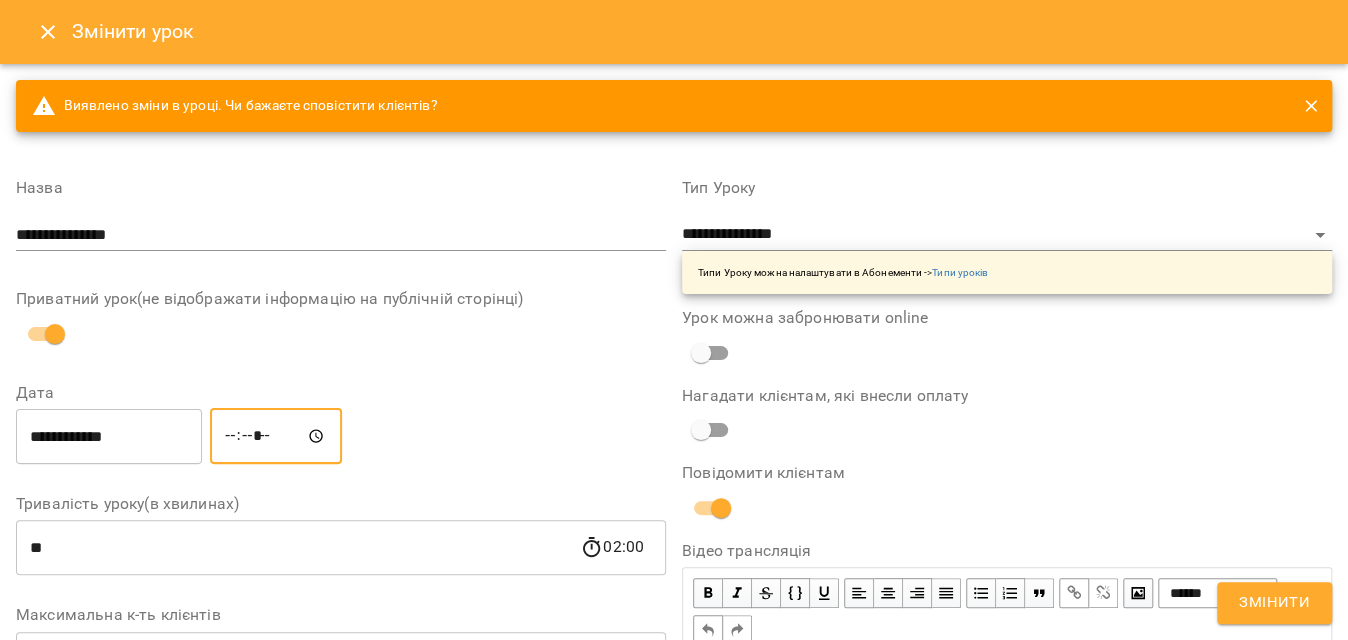 type on "*****" 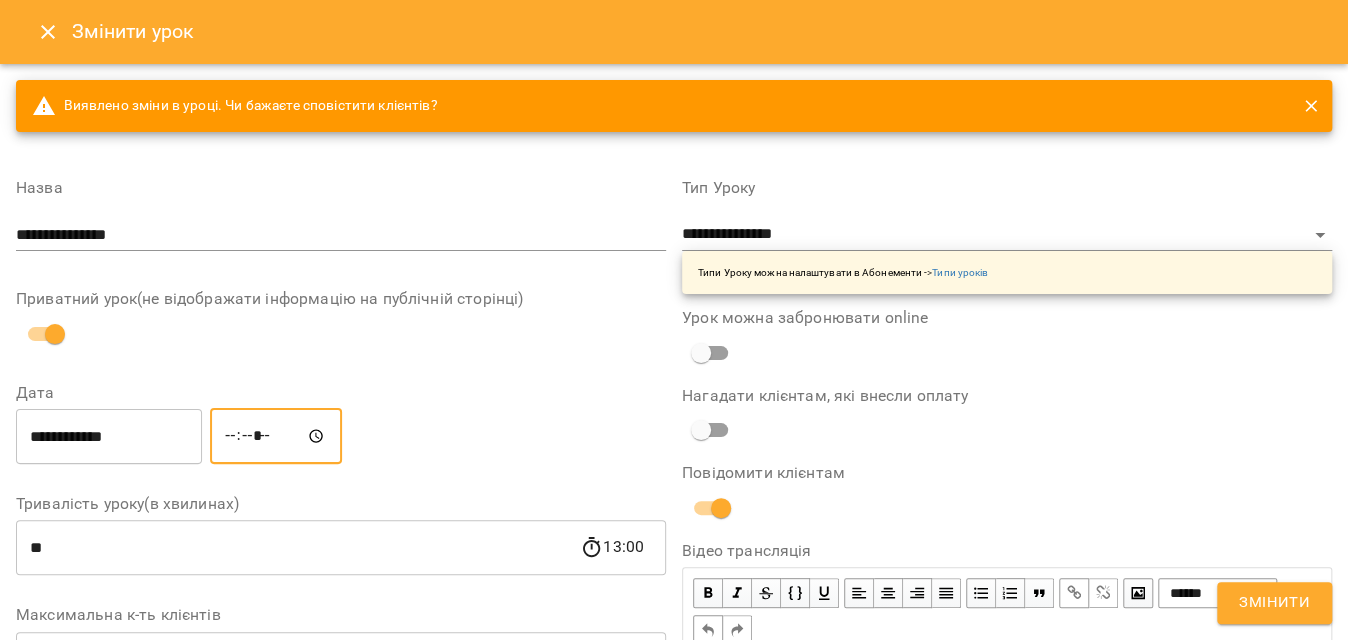 click on "Змінити" at bounding box center (1274, 603) 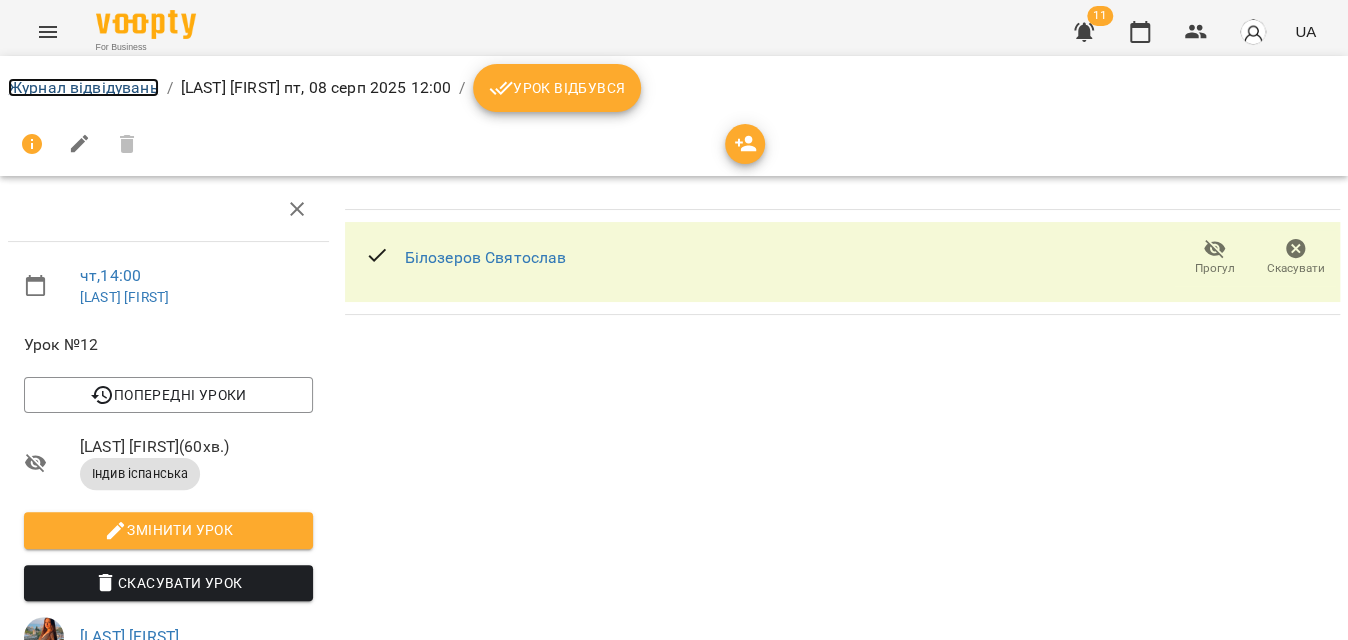 click on "Журнал відвідувань" at bounding box center (83, 87) 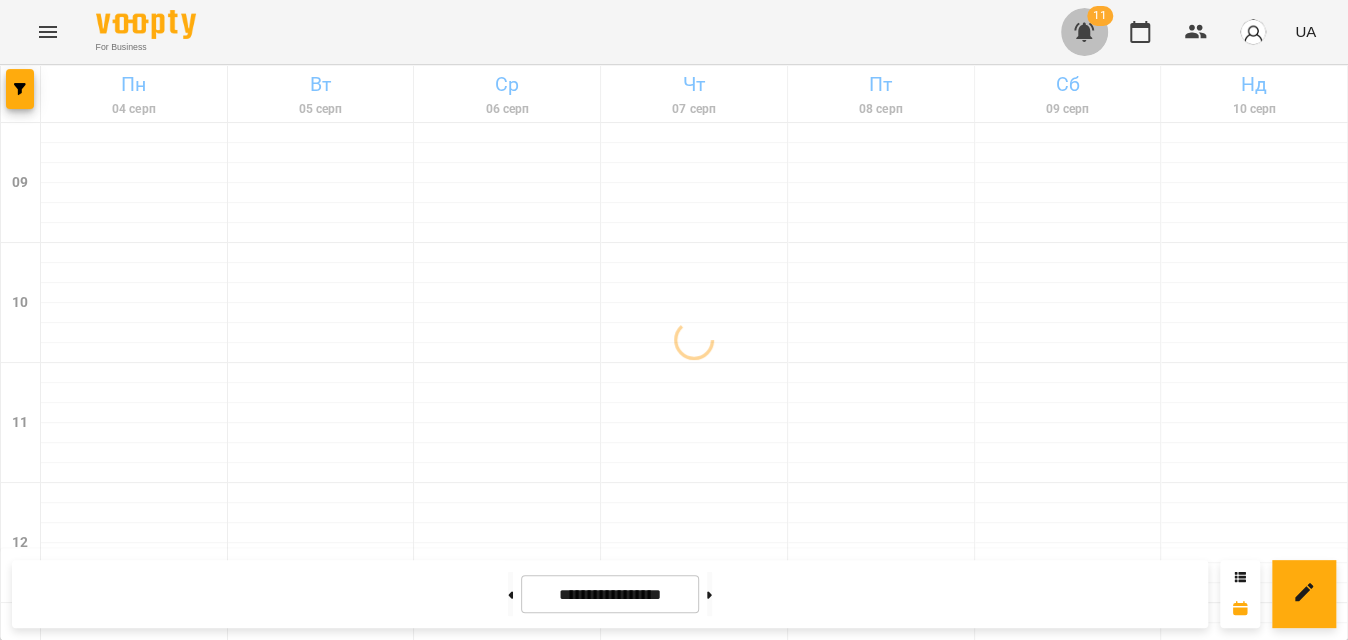 click 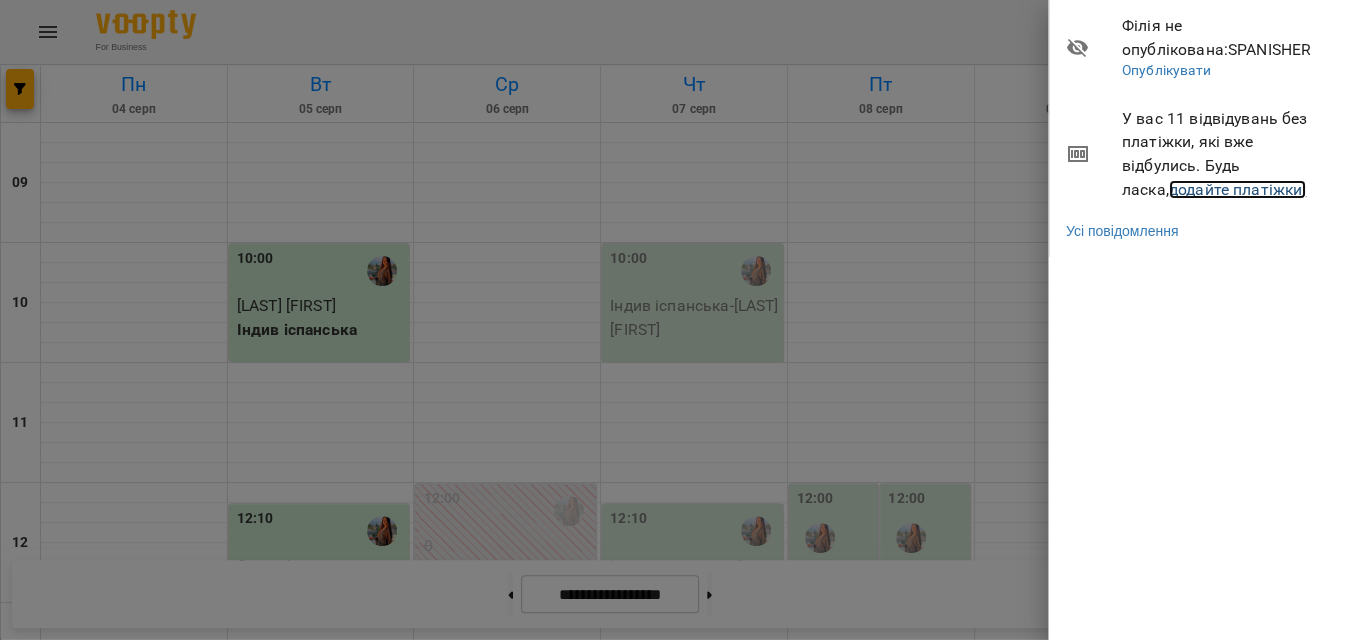 click on "додайте платіжки!" at bounding box center [1238, 189] 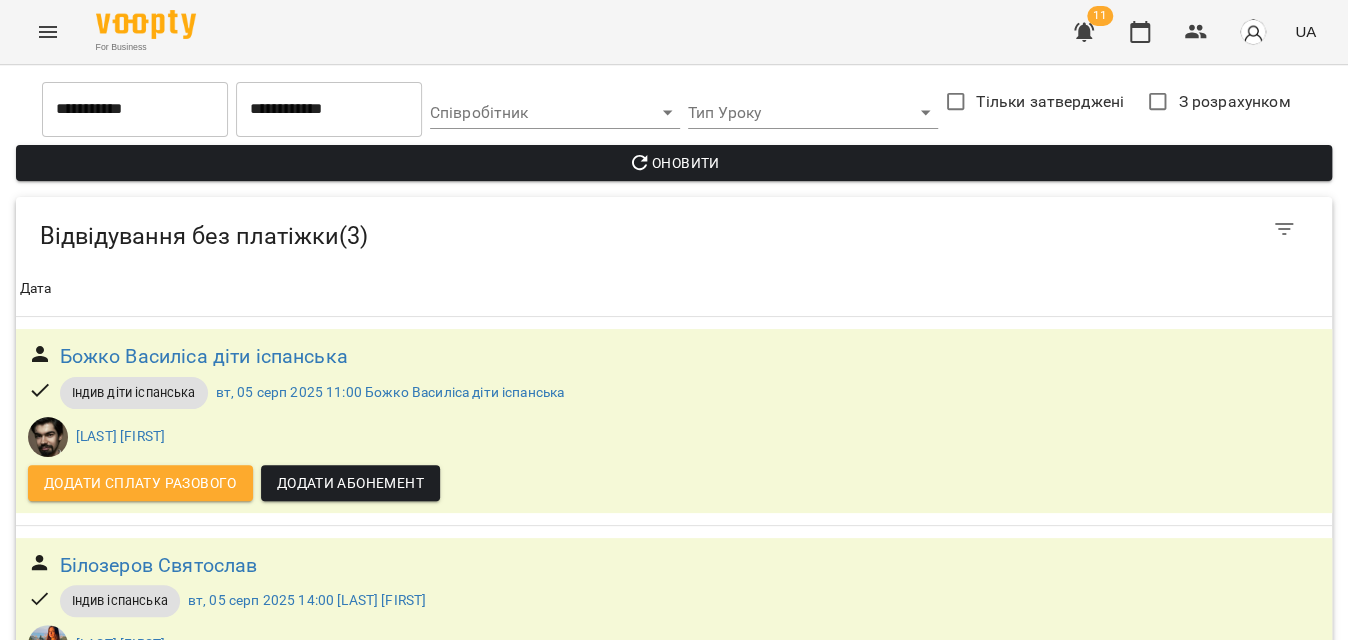 scroll, scrollTop: 0, scrollLeft: 0, axis: both 